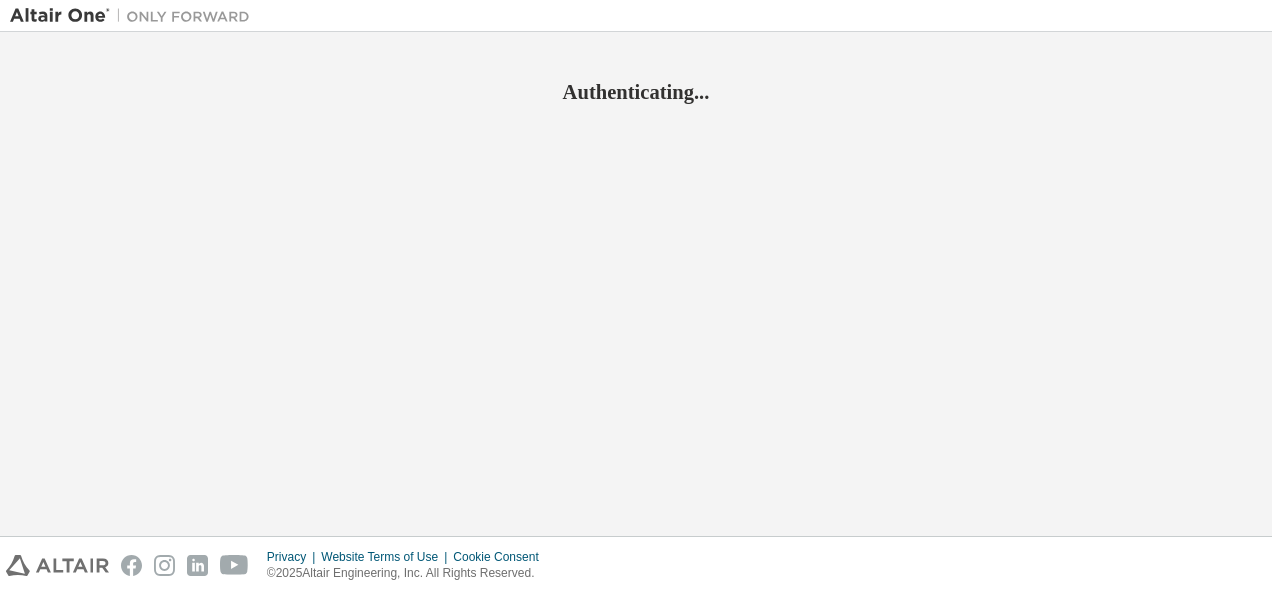 scroll, scrollTop: 0, scrollLeft: 0, axis: both 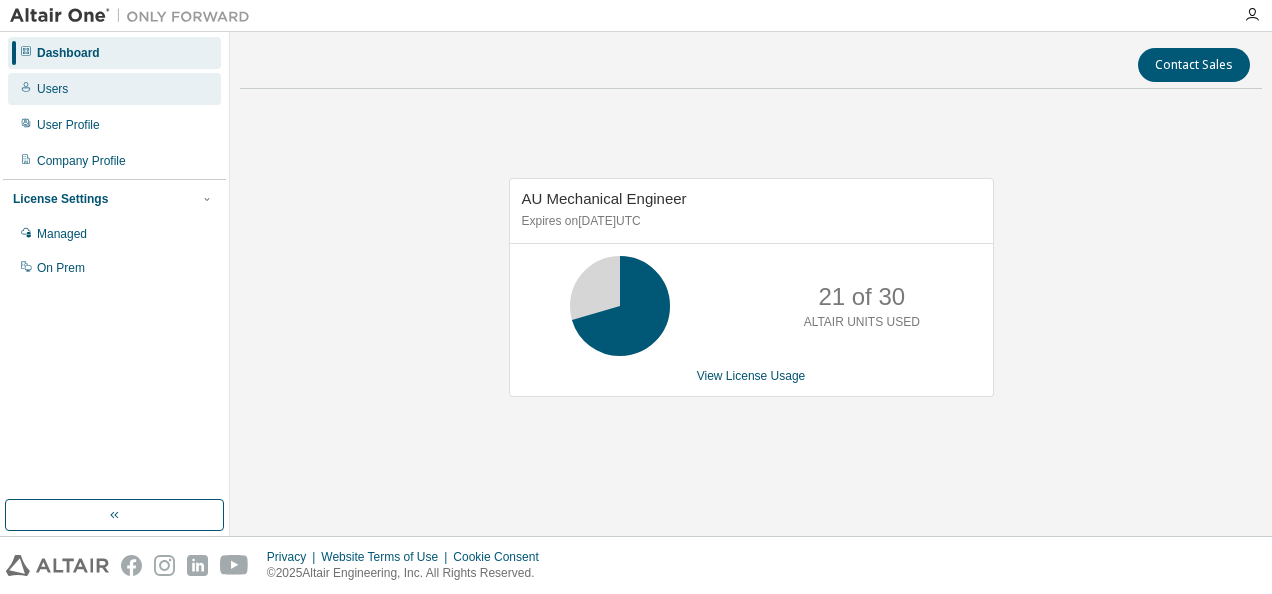 click on "Users" at bounding box center (114, 89) 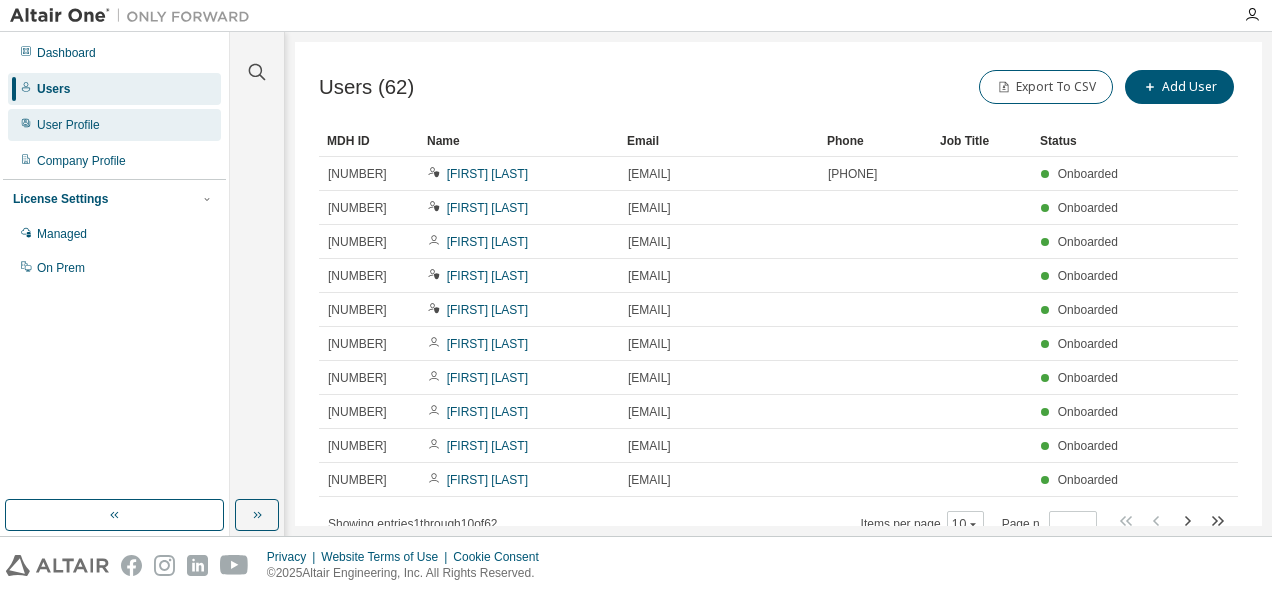 click on "User Profile" at bounding box center [68, 125] 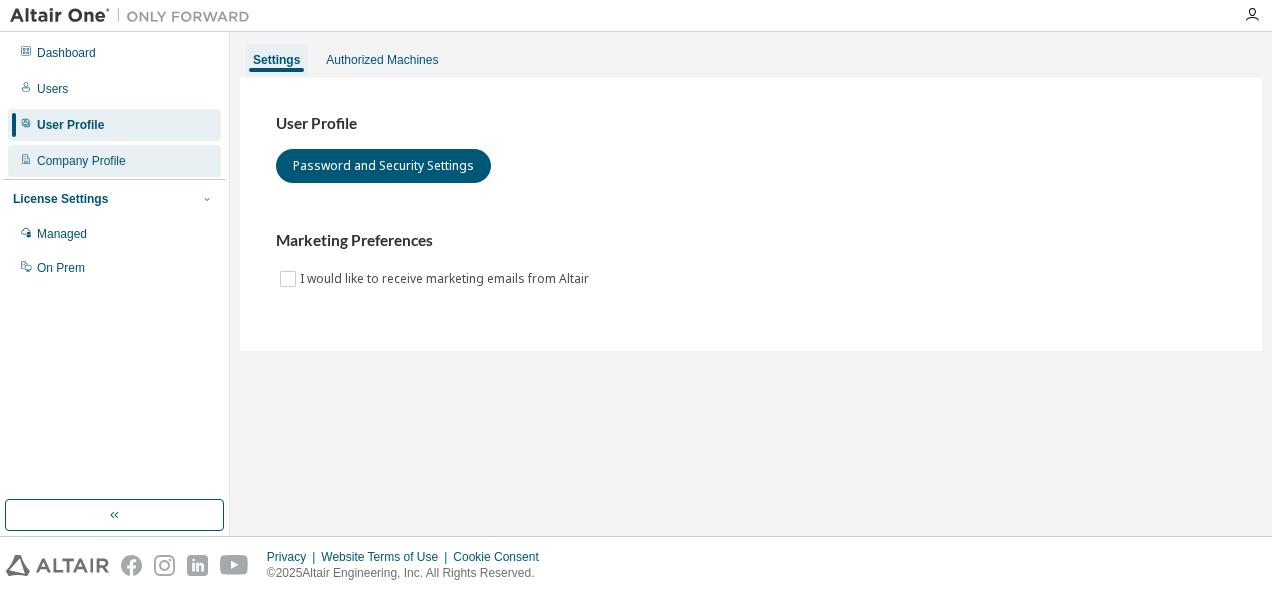 click on "Company Profile" at bounding box center (81, 161) 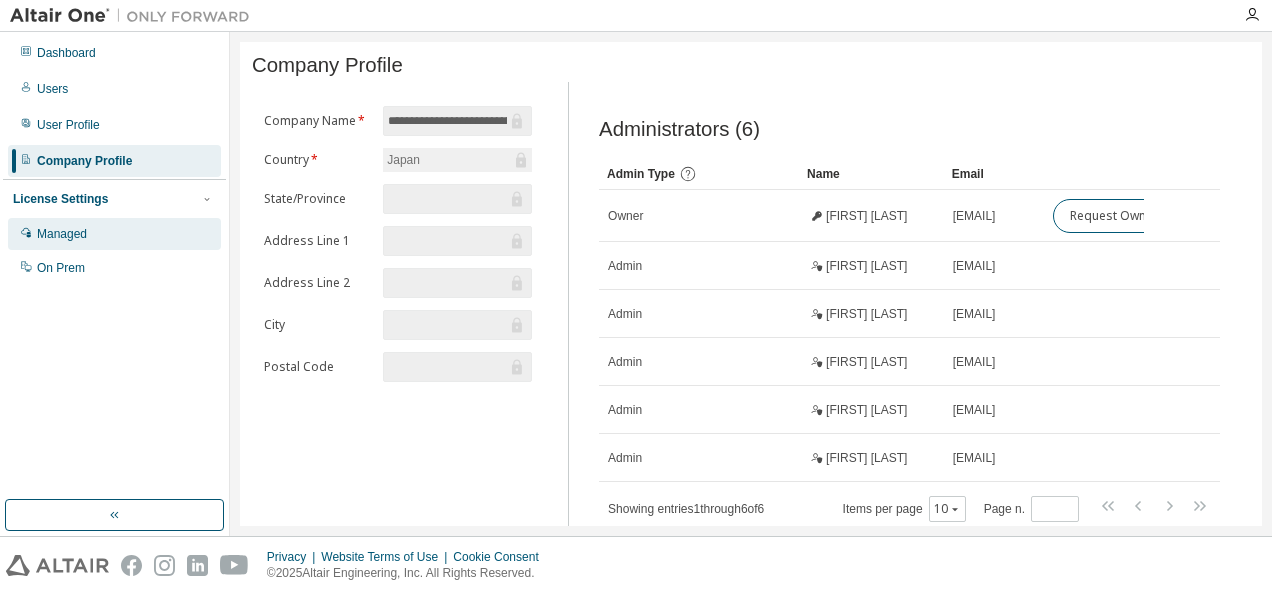 click on "Managed" at bounding box center [62, 234] 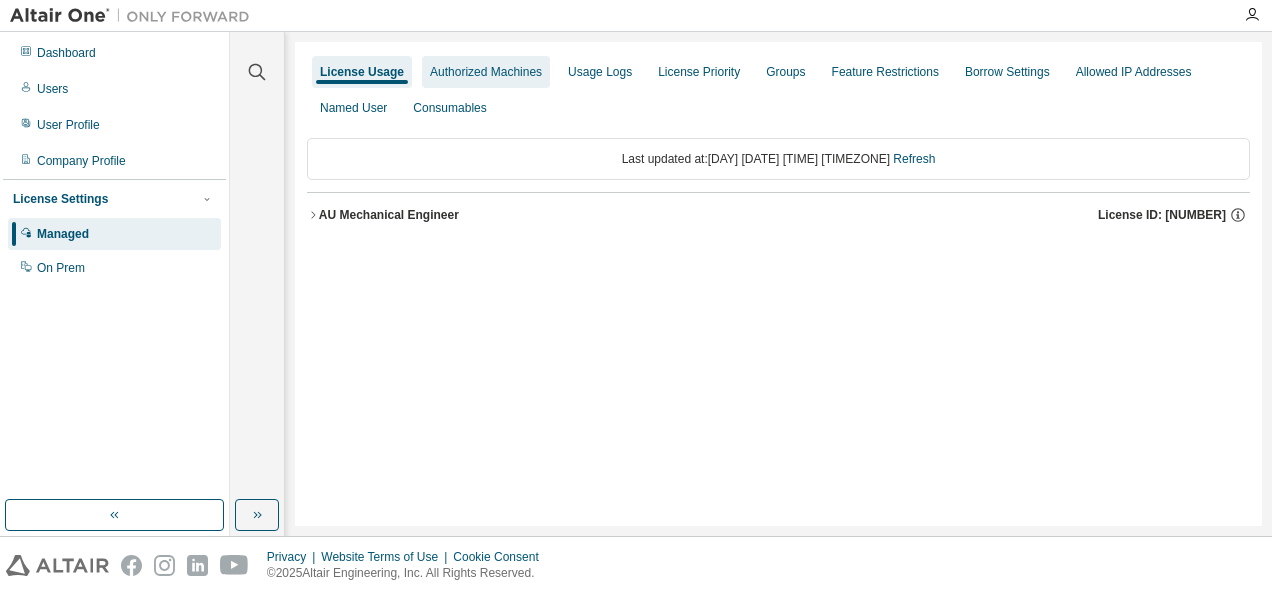 click on "Authorized Machines" at bounding box center [486, 72] 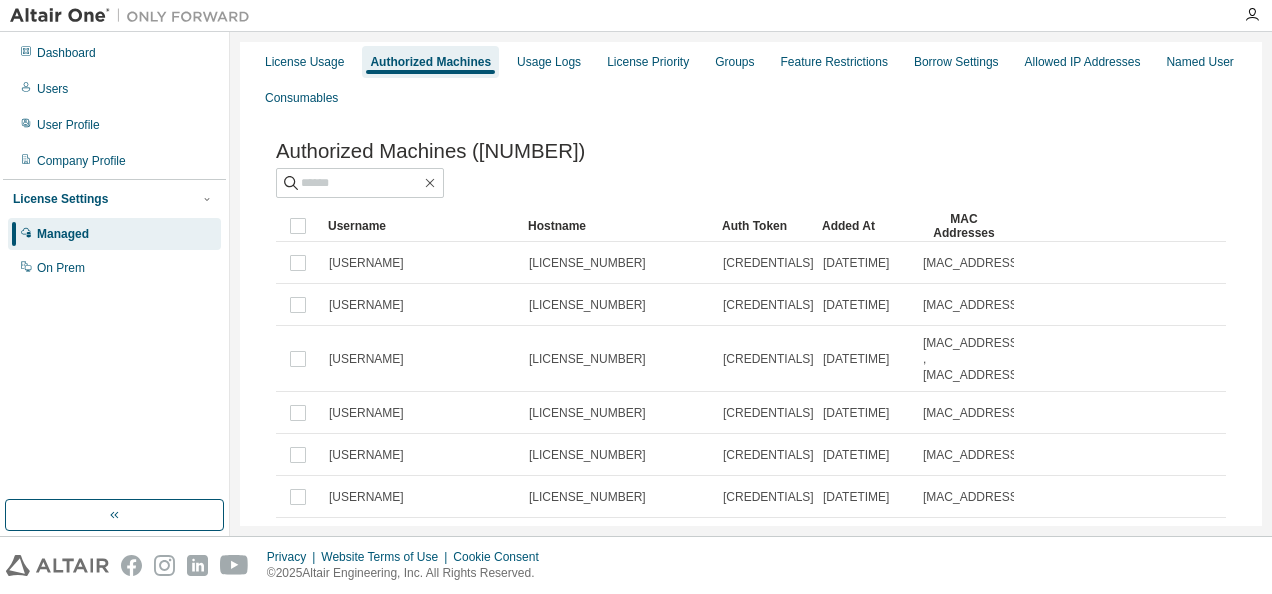 scroll, scrollTop: 0, scrollLeft: 0, axis: both 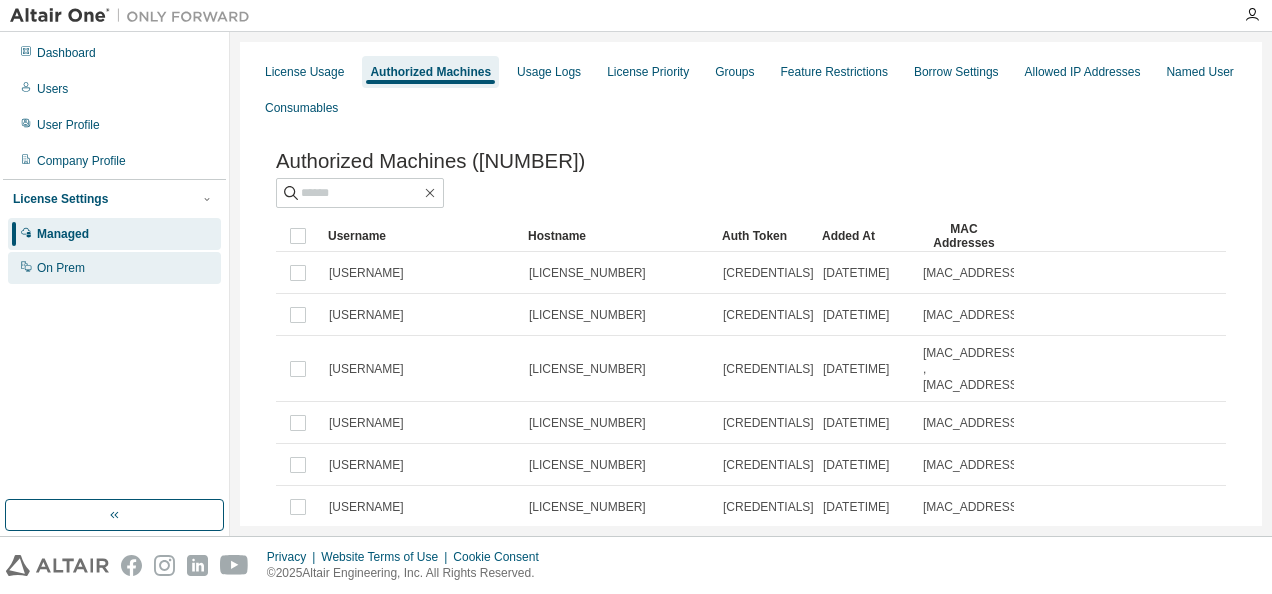 click on "On Prem" at bounding box center (61, 268) 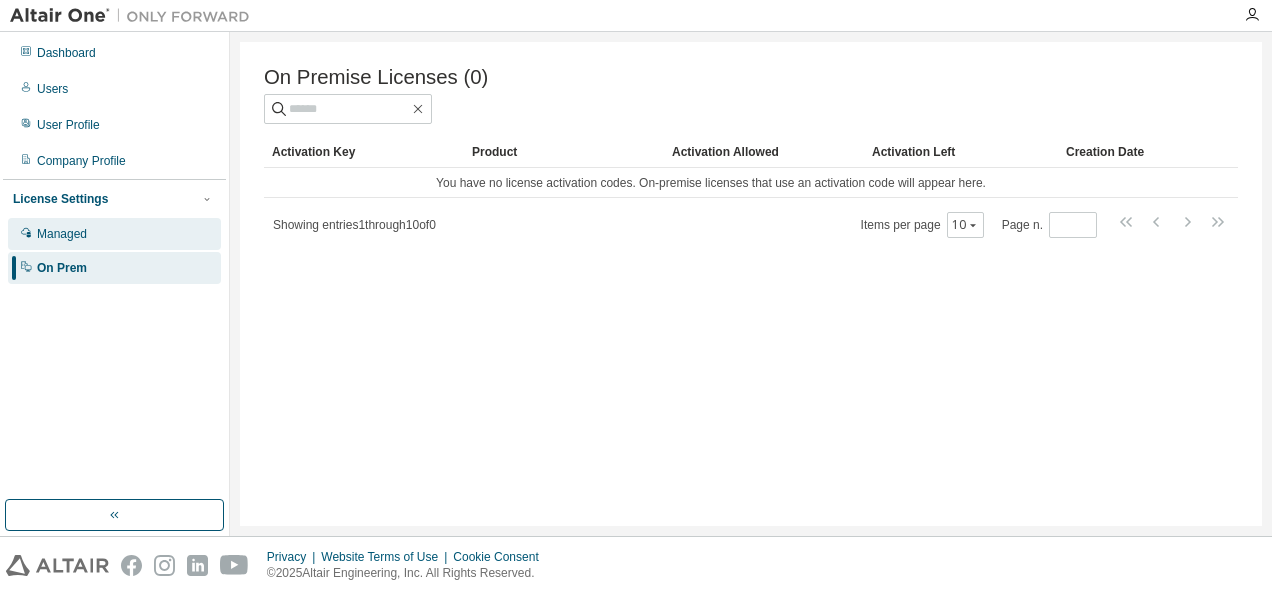 click on "Managed" at bounding box center (62, 234) 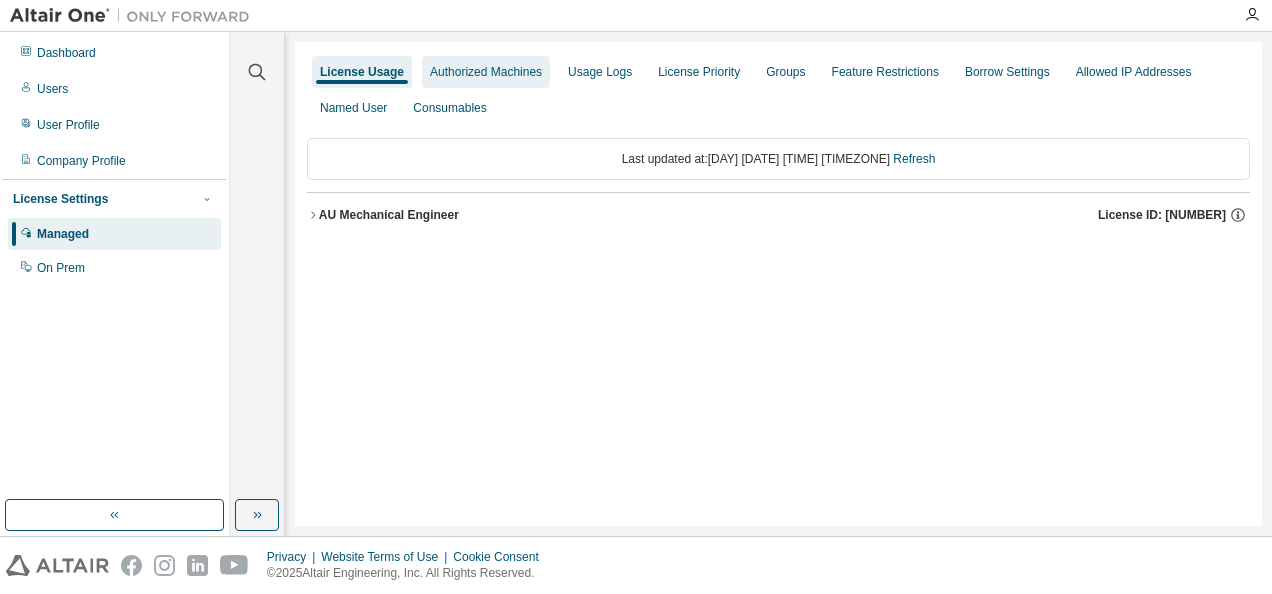click on "Authorized Machines" at bounding box center (486, 72) 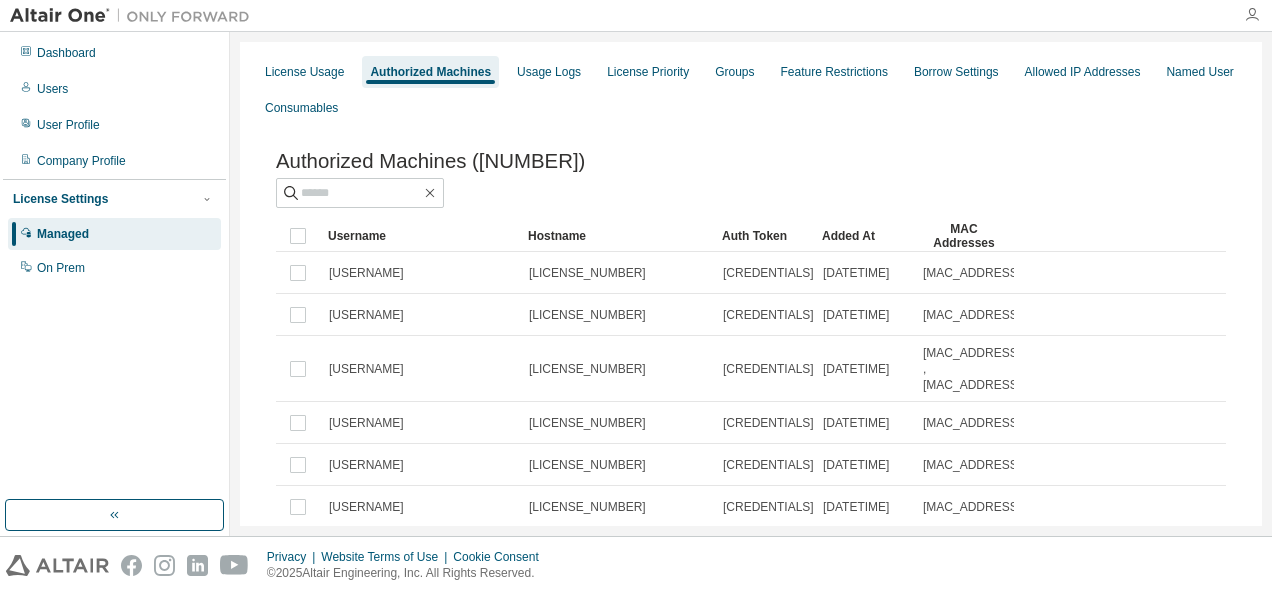click at bounding box center [1252, 15] 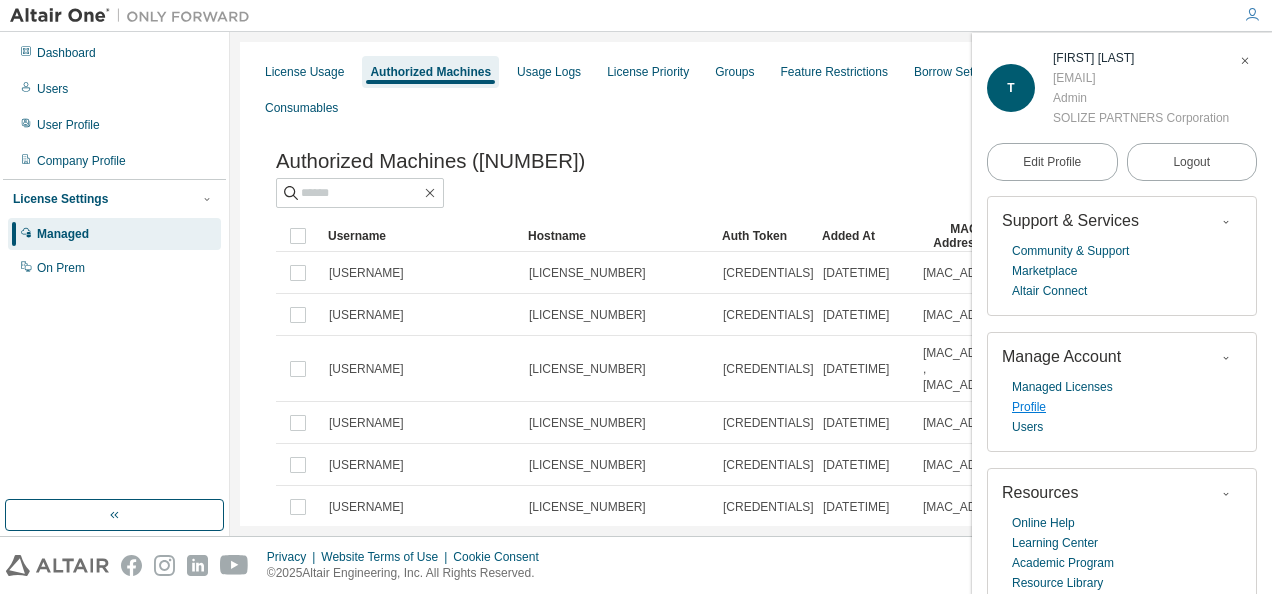 click on "Profile" at bounding box center [1029, 407] 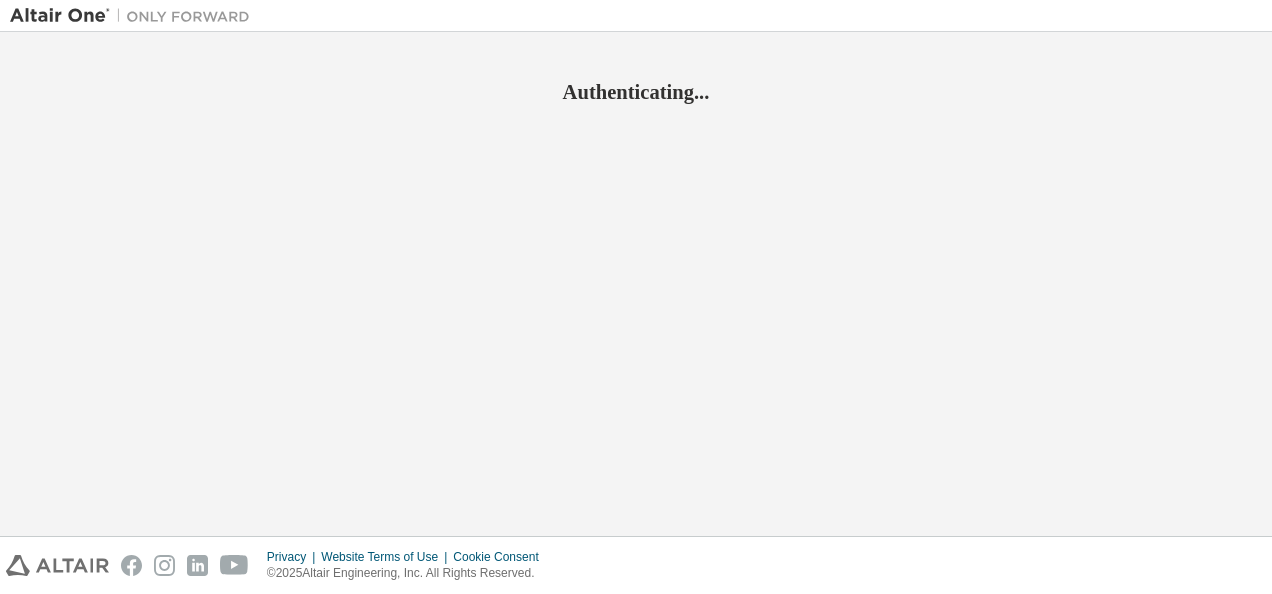 scroll, scrollTop: 0, scrollLeft: 0, axis: both 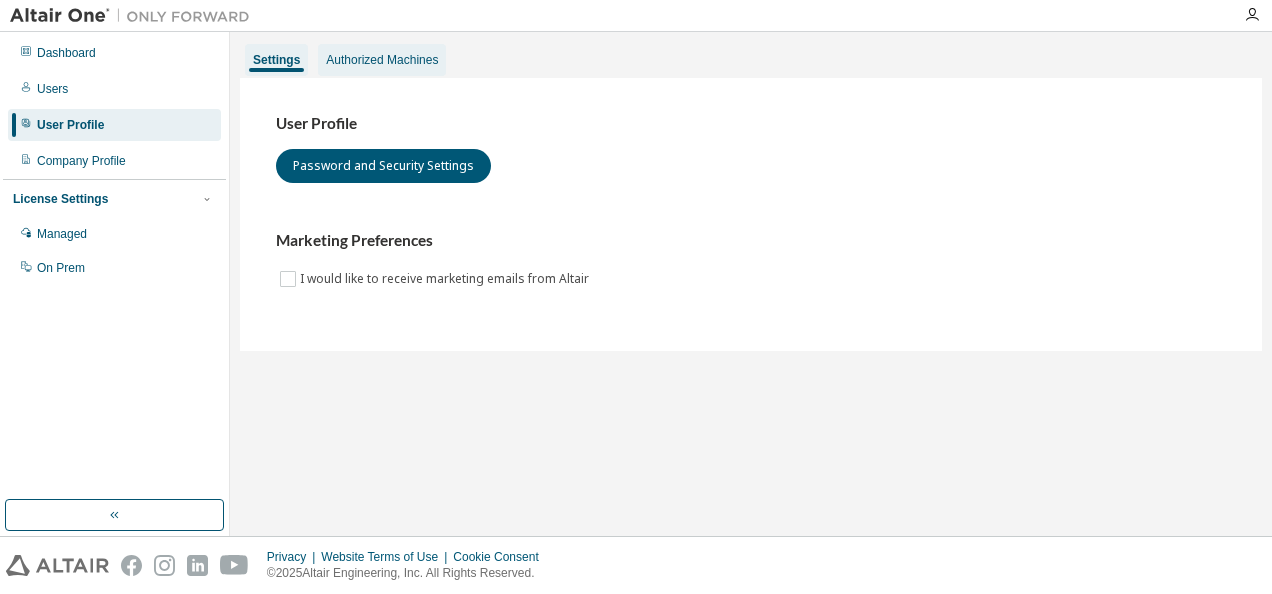 click on "Authorized Machines" at bounding box center [382, 60] 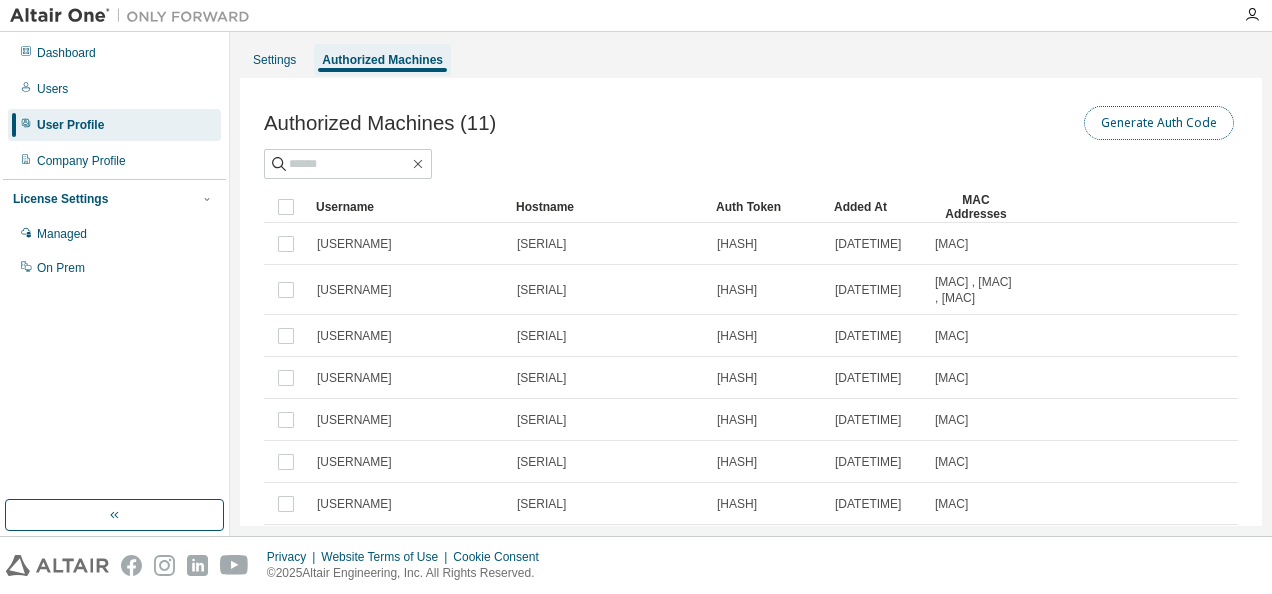 click on "Generate Auth Code" at bounding box center [1159, 123] 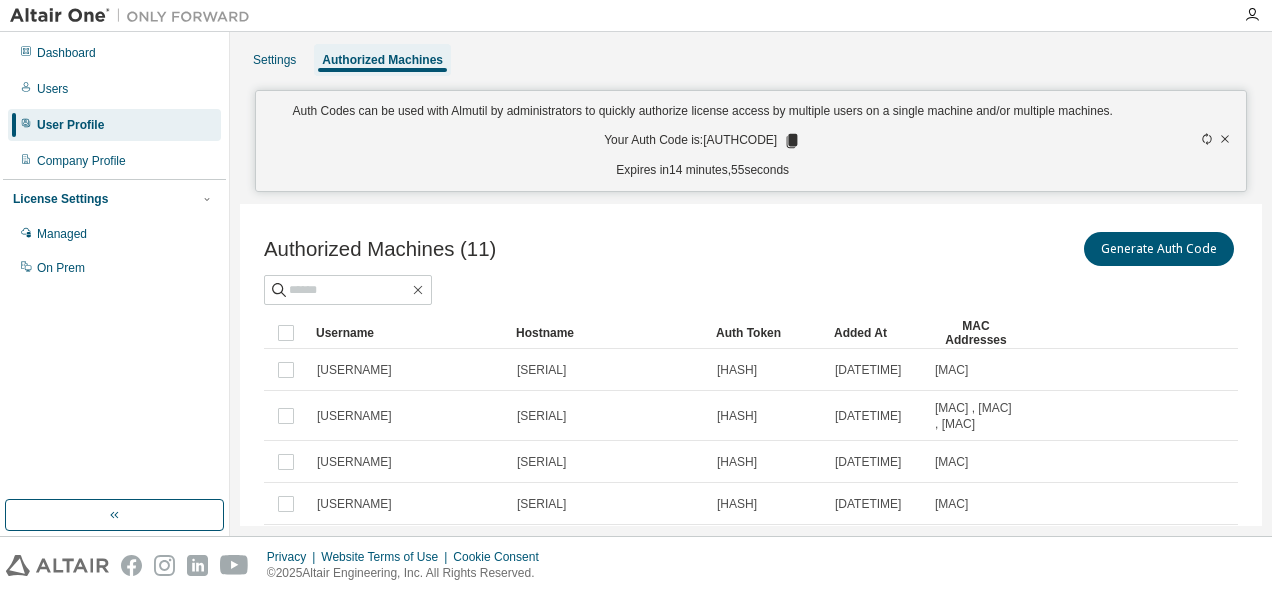 click 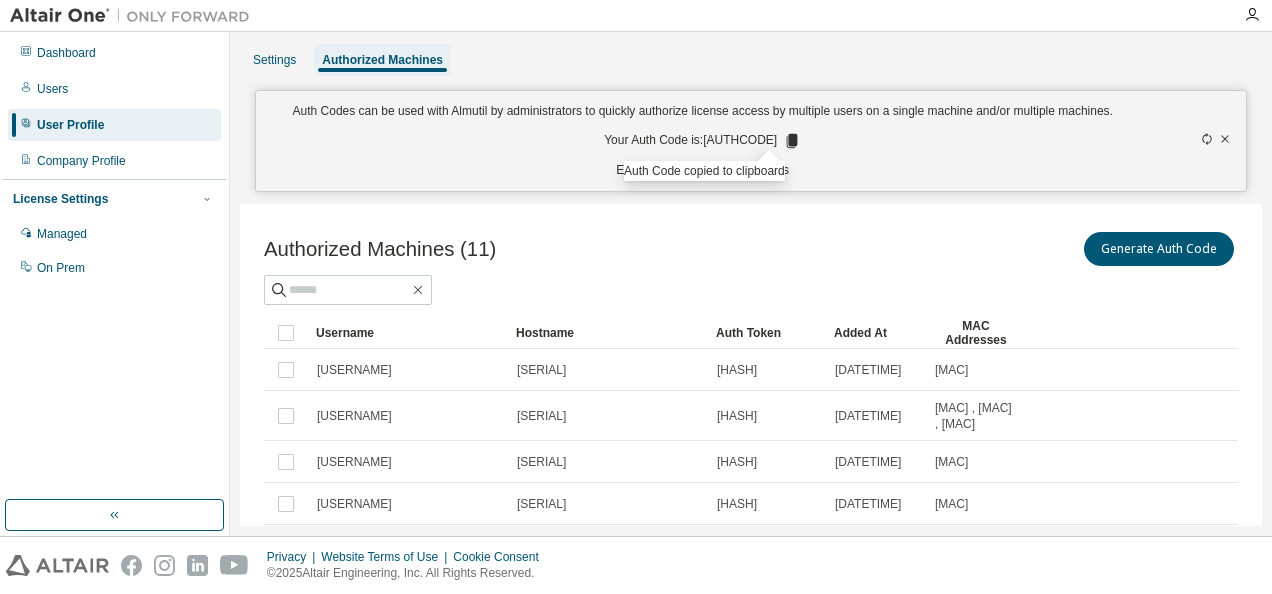 click on "Authorized Machines (11) Generate Auth Code Clear Load Save Save As Field Operator Value Select filter Select operand Add criteria Search Username Hostname Auth Token Added At MAC Addresses tomotaka.abe T5820-028104 96d6...4765 2021-01-18 10:48:34 AM UTC D8:9E:F3:35:3D:68 tomotaka.abe 5410-034142 6889...6e1d 2021-06-25 08:33:29 AM UTC 74:12:B3:12:0D:20 , 74:12:B3:12:0D:1F , 74:78:27:67:AF:EF tomotaka.abe T5820-029057 d172...5b45 2021-09-10 02:58:28 AM UTC C8:F7:50:FA:E3:EF tomotaka.abe T5820-029048 371d...6953 2022-11-28 08:21:50 AM UTC C8:F7:50:FA:B1:DE tomotaka.abe 3640-029102 1f2a...89f4 2022-12-16 01:20:55 PM UTC A4:BB:6D:6A:38:33 tomotaka.abe 3640-029115 fa63...664c 2022-12-20 12:30:46 AM UTC A4:BB:6D:6A:38:EA tomotaka.abe T5820-029055 a235...1426 2023-04-27 06:01:42 AM UTC C8:F7:50:FA:E4:F5 * (ANY) AltairOne f1fd...8526 2023-07-27 10:19:28 AM UTC ANYHOST tomotaka.abe 3640-029102 b3e6...f29c 2023-07-27 10:48:14 AM UTC A4:BB:6D:6A:38:33 , 00:15:5D:64:46:D7 tomotaka.abe 3660-027036 99ba...535e 1  through" at bounding box center (751, 537) 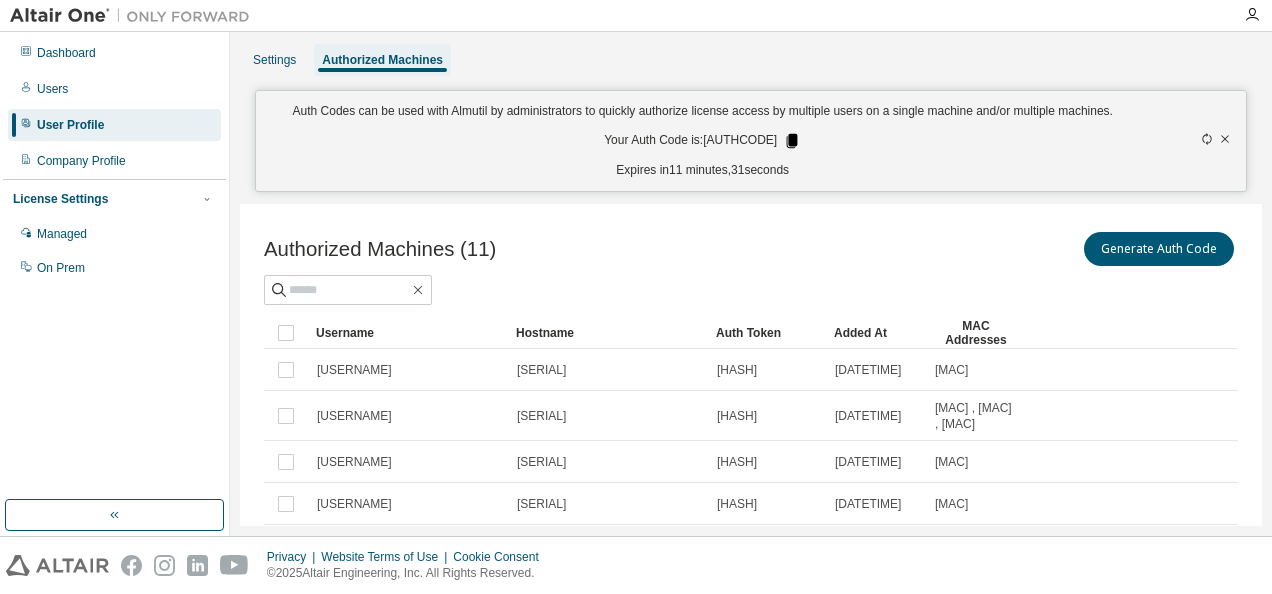 click 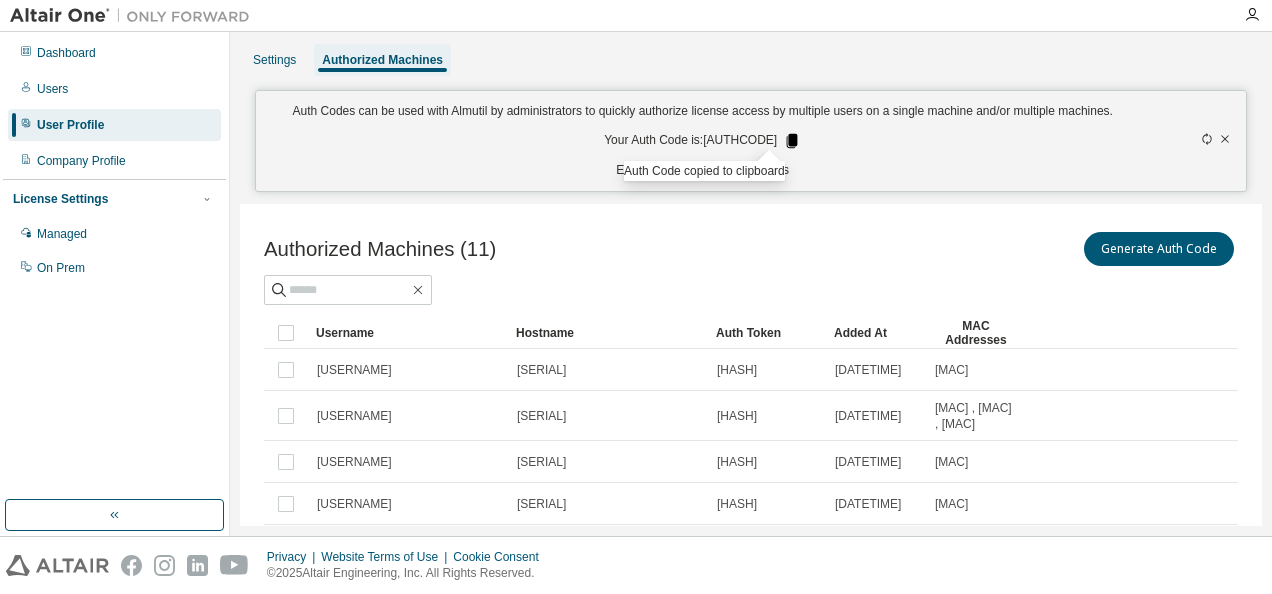click 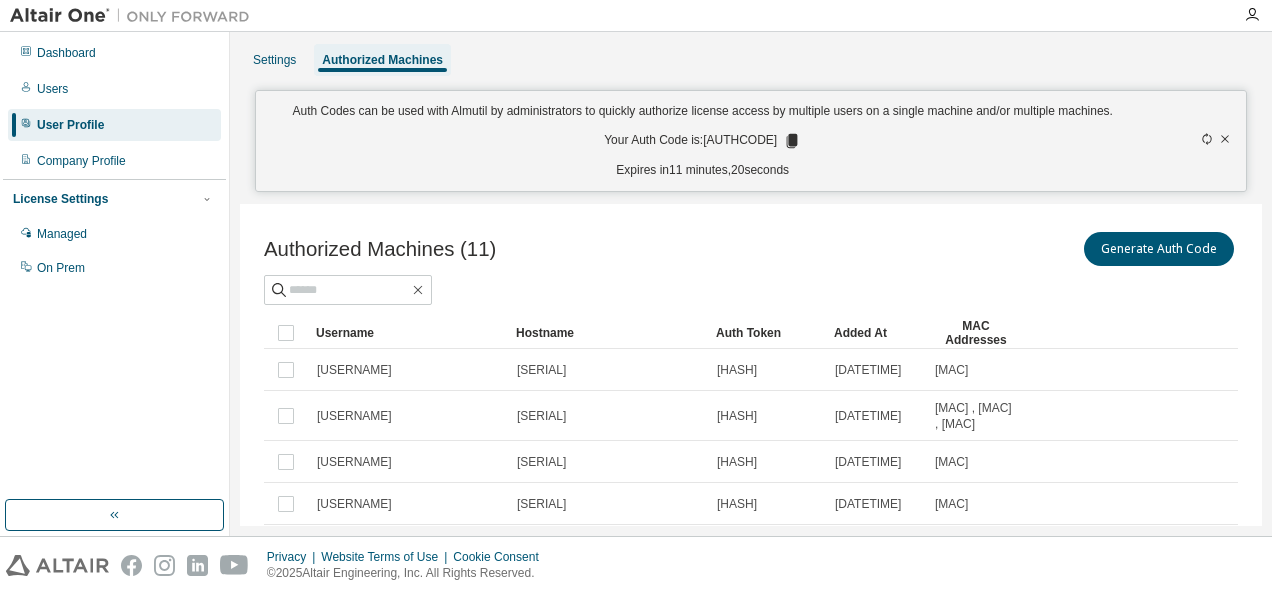 click 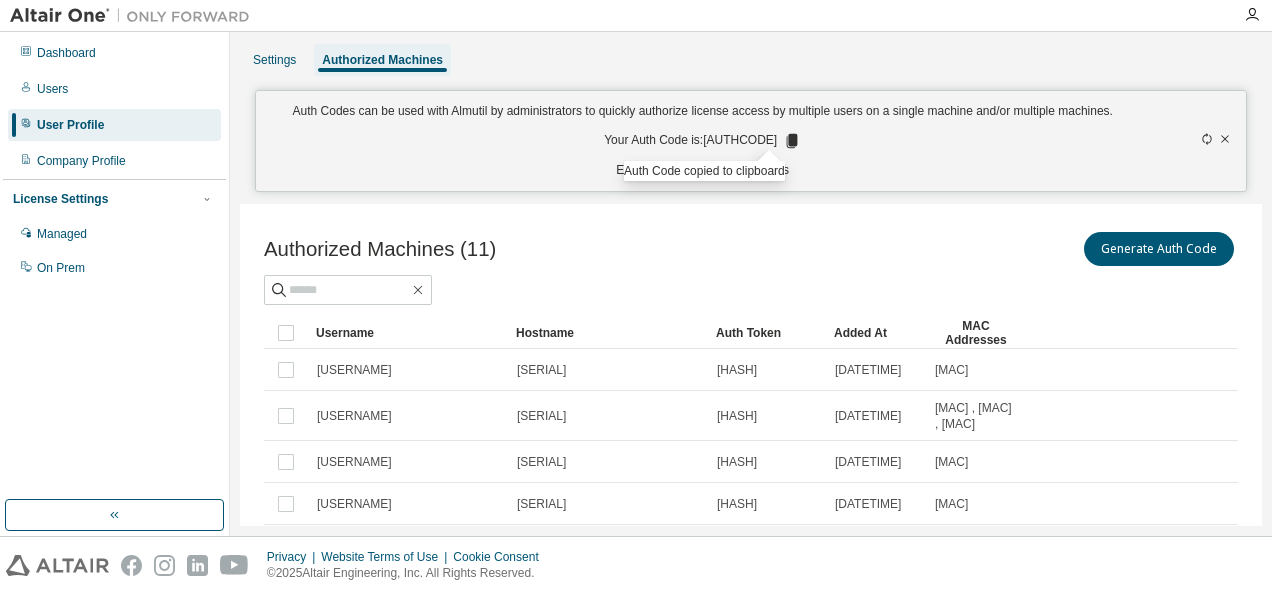 click on "Settings Authorized Machines" at bounding box center (751, 60) 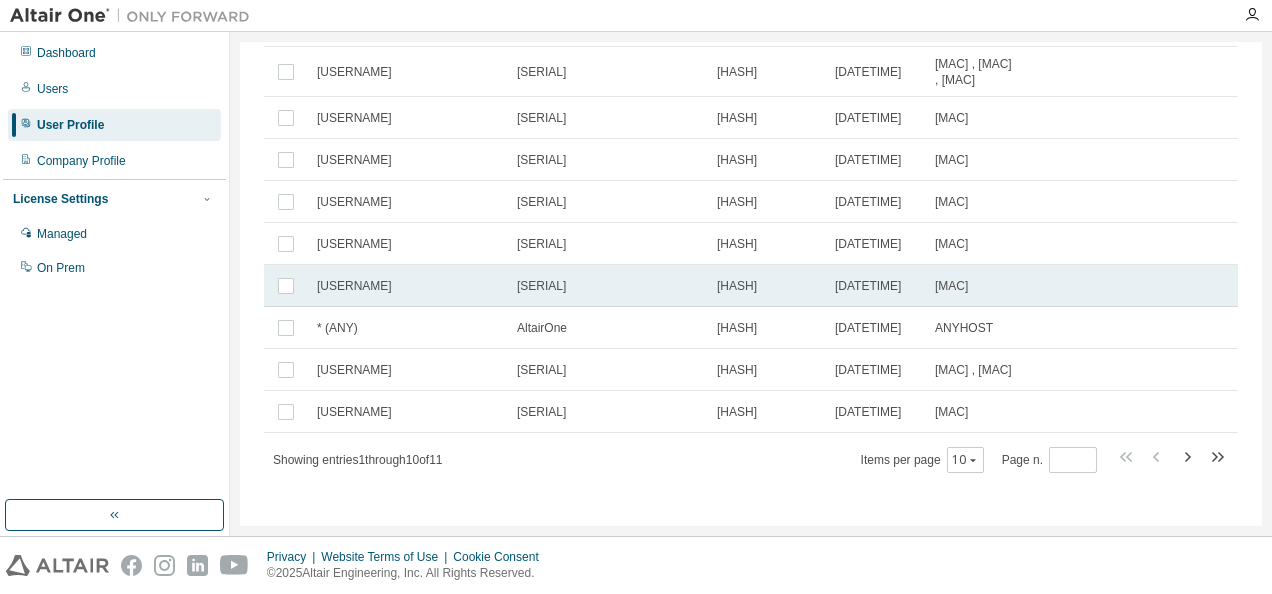 scroll, scrollTop: 600, scrollLeft: 0, axis: vertical 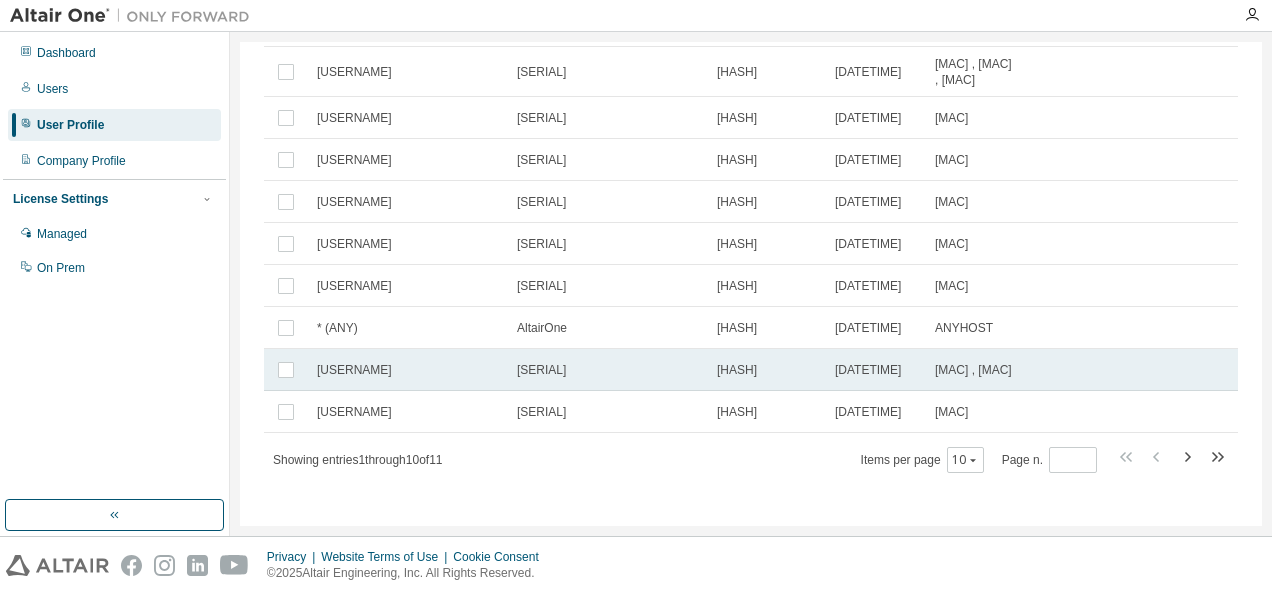 click on "3640-029102" at bounding box center (608, 370) 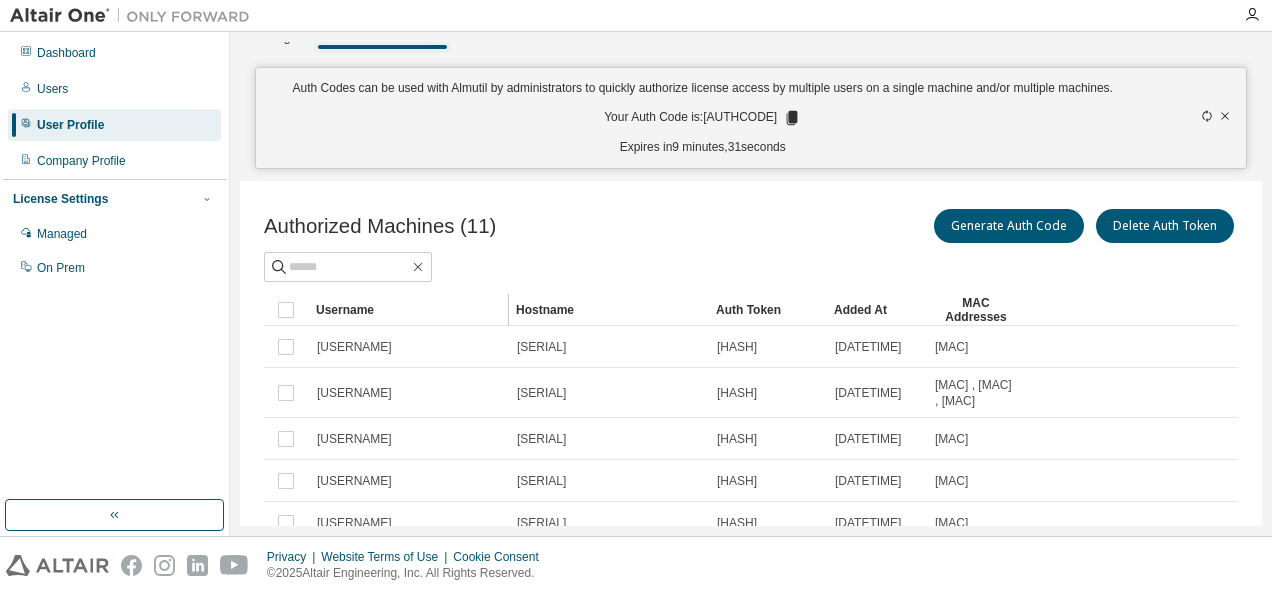 scroll, scrollTop: 0, scrollLeft: 0, axis: both 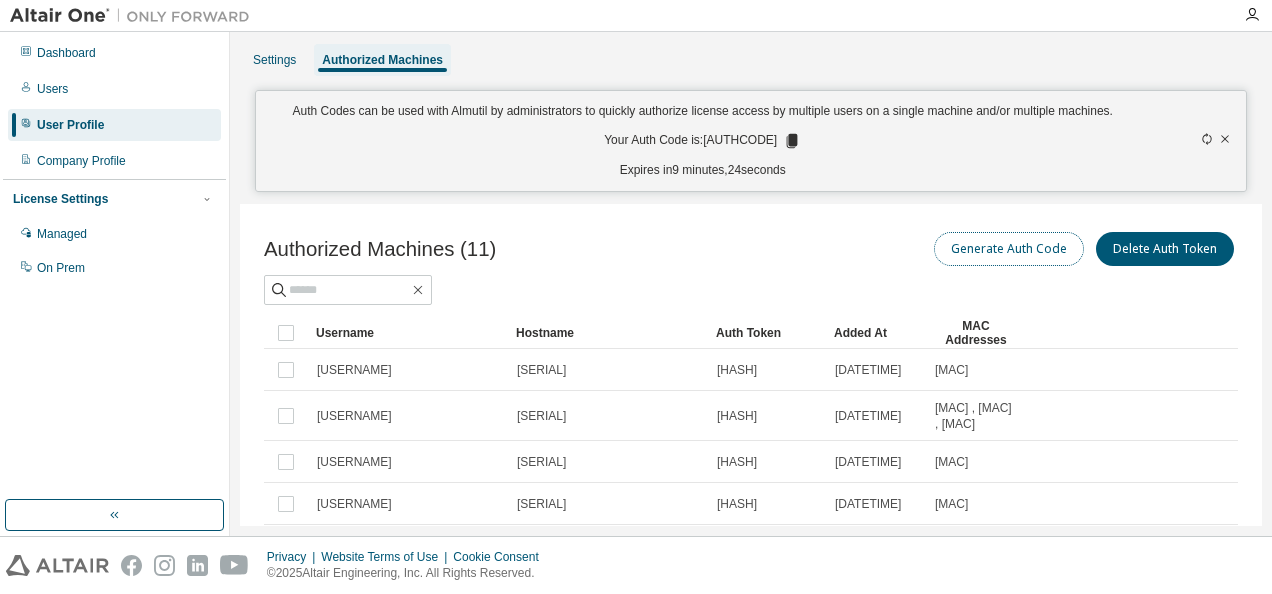 click on "Generate Auth Code" at bounding box center [1009, 249] 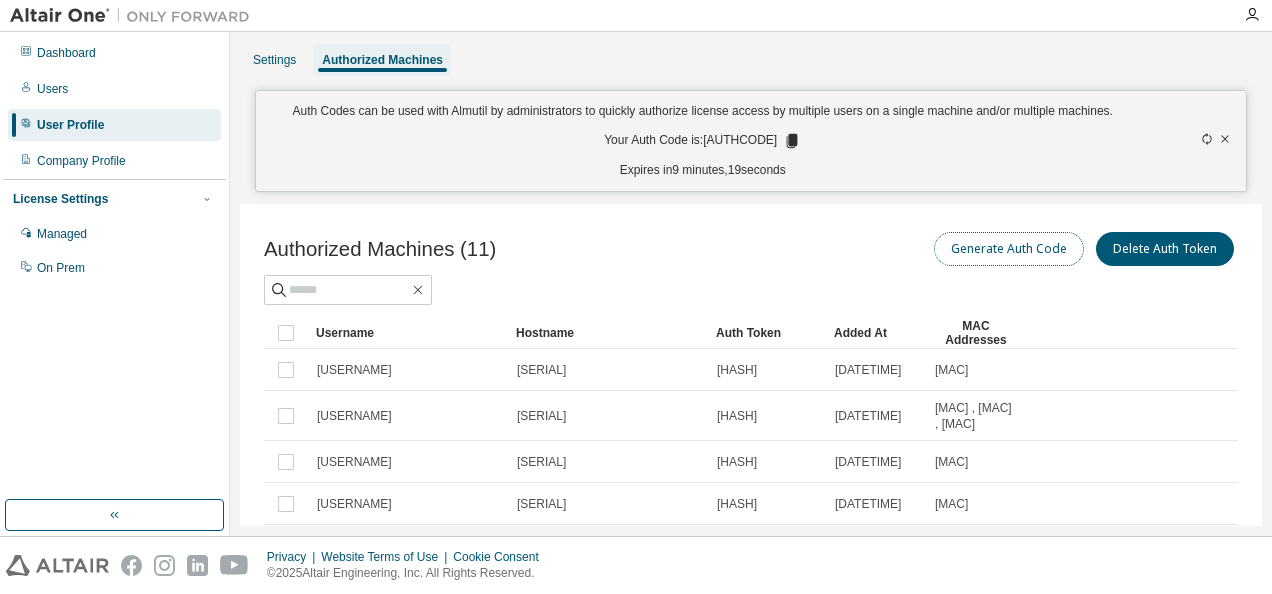 click on "Generate Auth Code" at bounding box center [1009, 249] 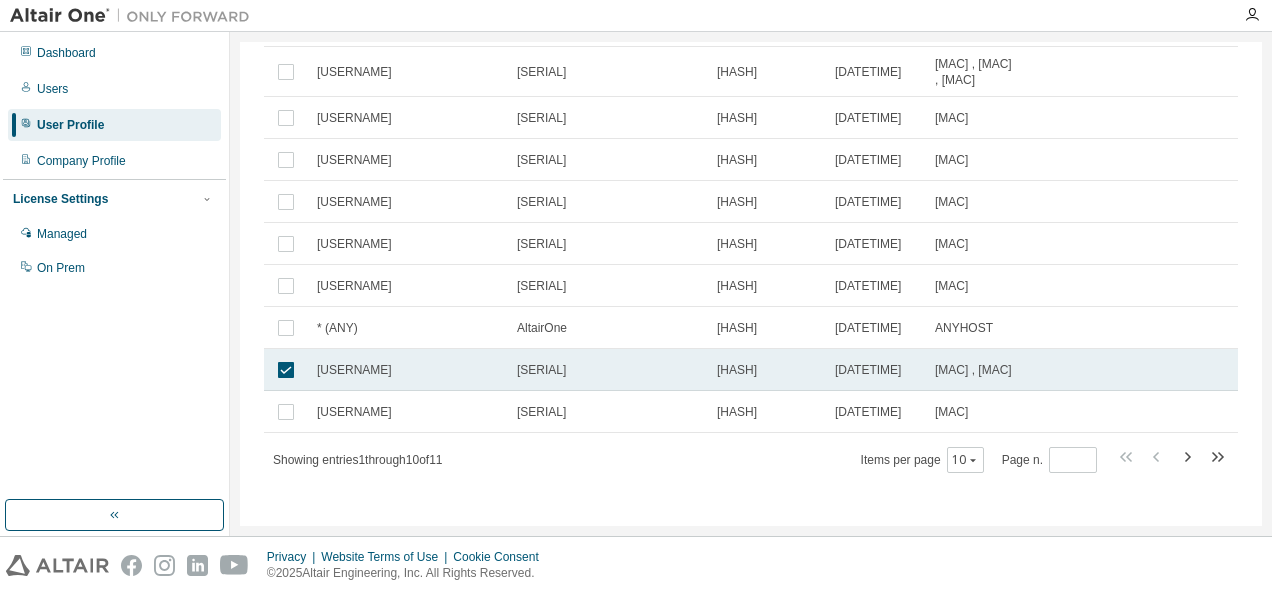 scroll, scrollTop: 606, scrollLeft: 0, axis: vertical 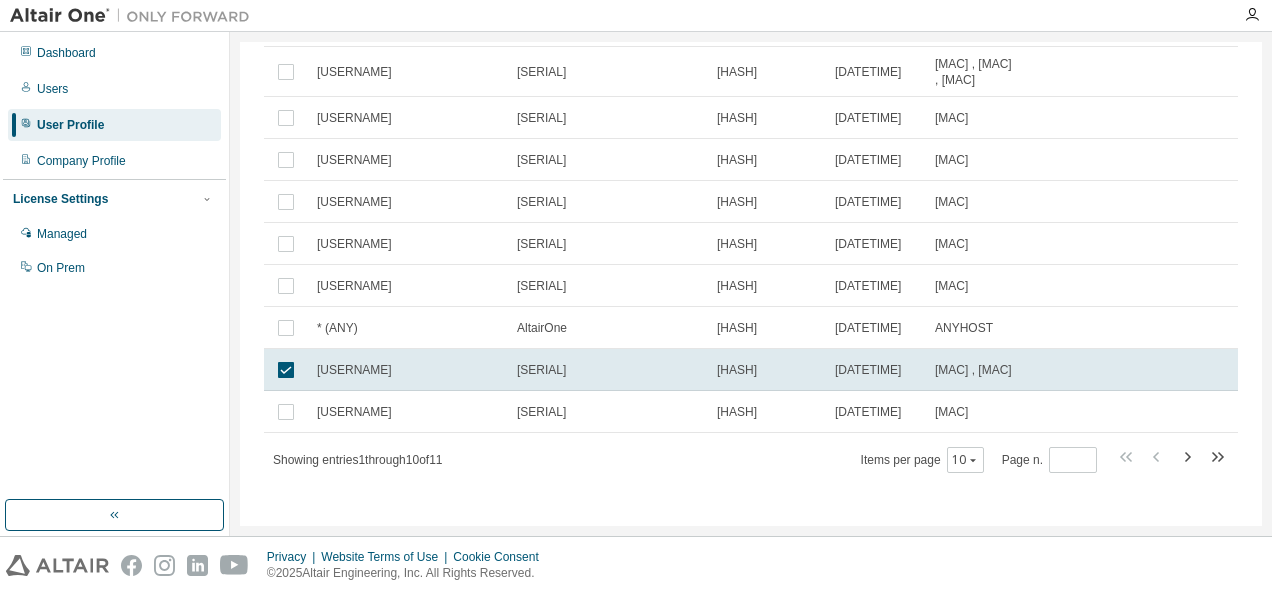 click at bounding box center (286, 370) 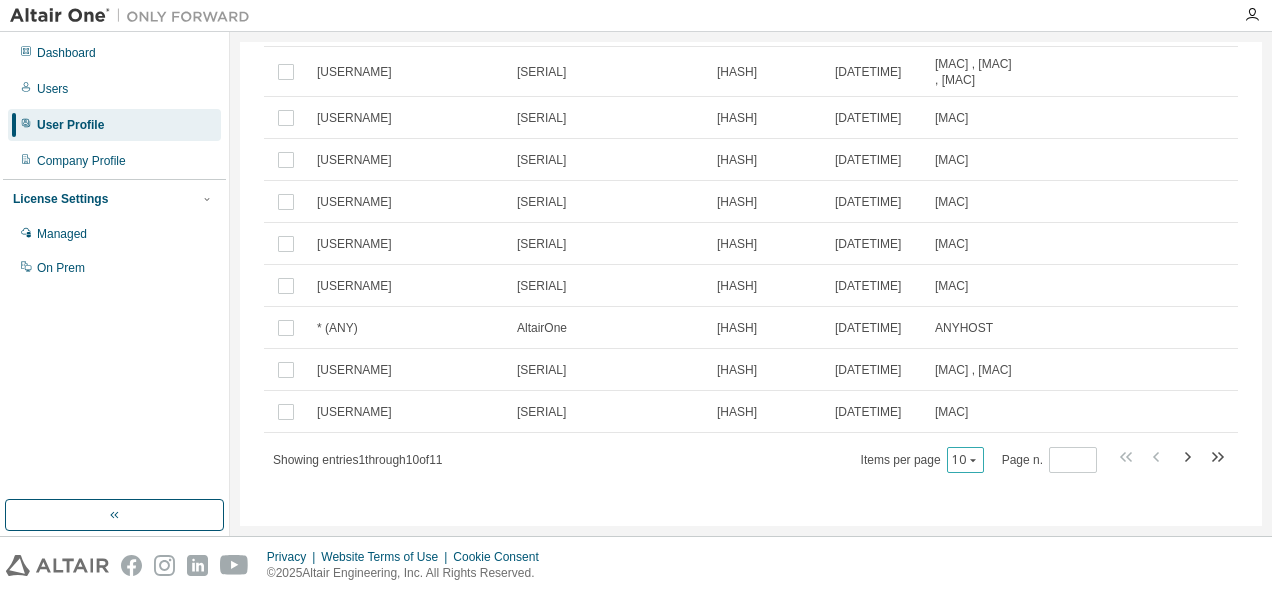 click 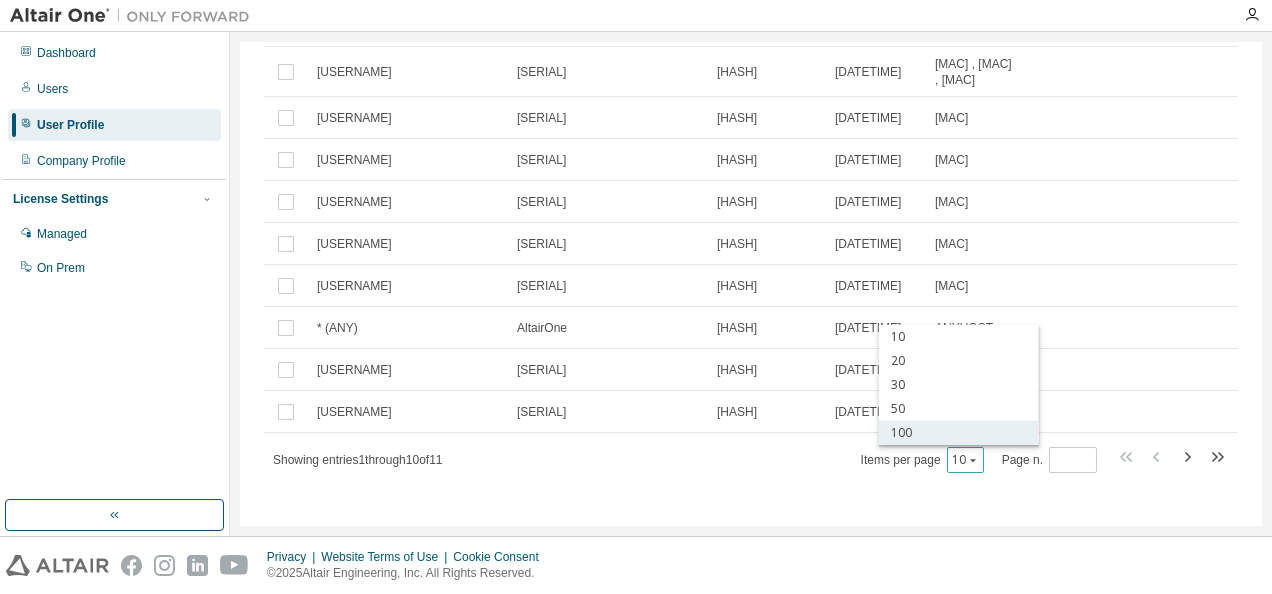 click on "100" at bounding box center [959, 433] 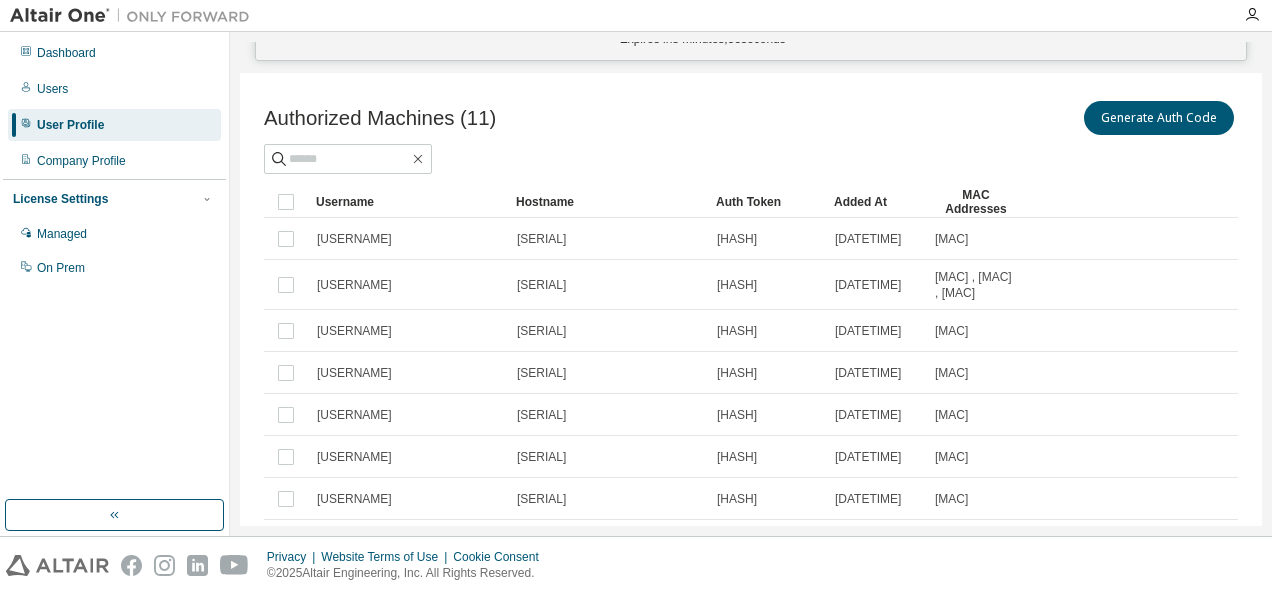 scroll, scrollTop: 0, scrollLeft: 0, axis: both 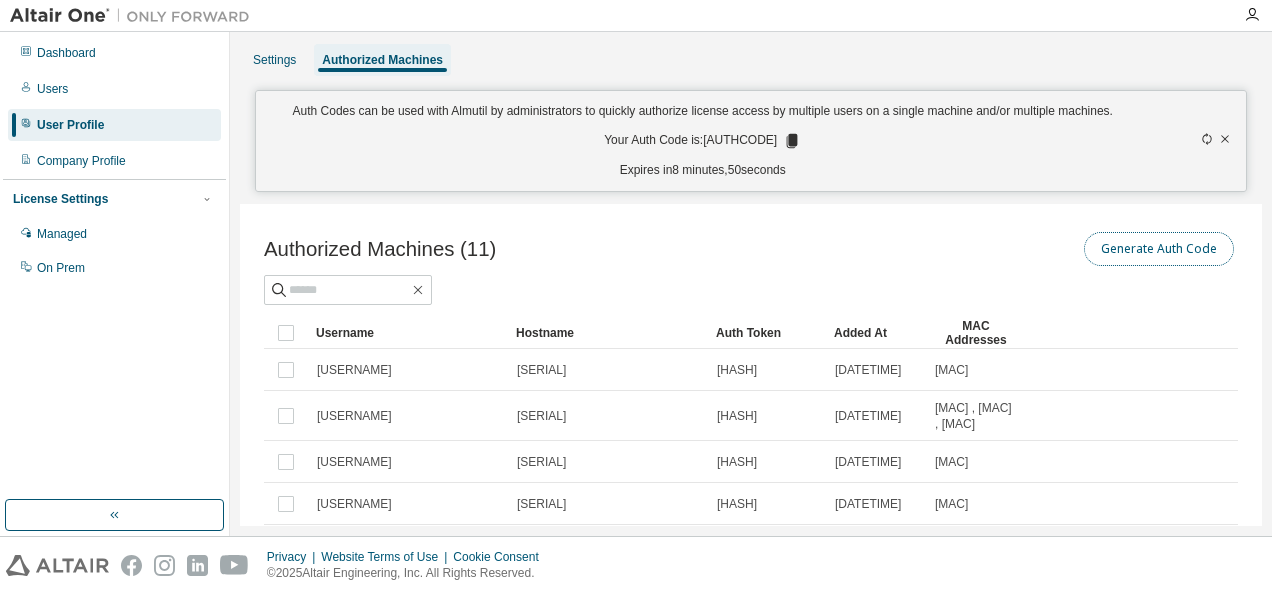 click on "Generate Auth Code" at bounding box center [1159, 249] 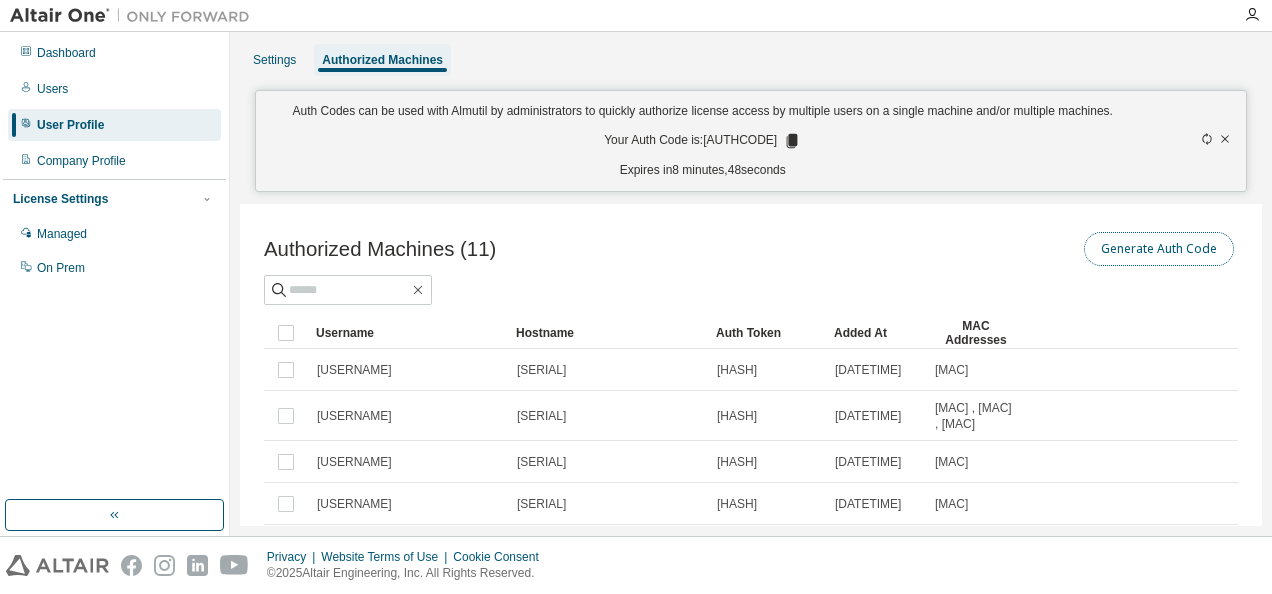 click on "Generate Auth Code" at bounding box center (1159, 249) 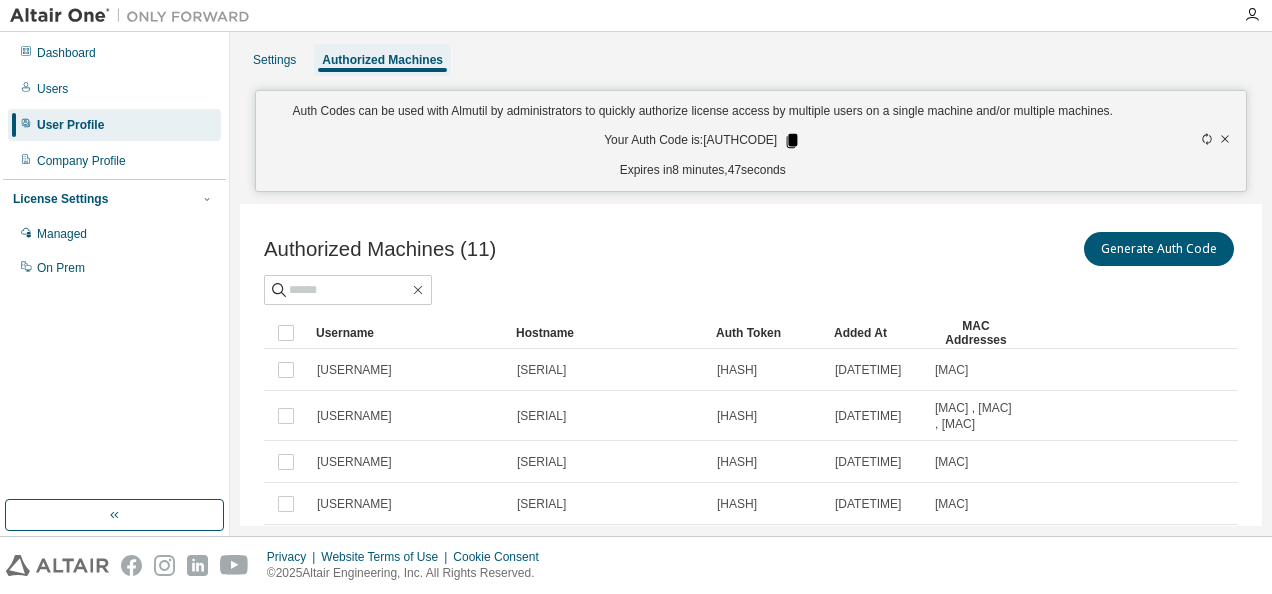 click 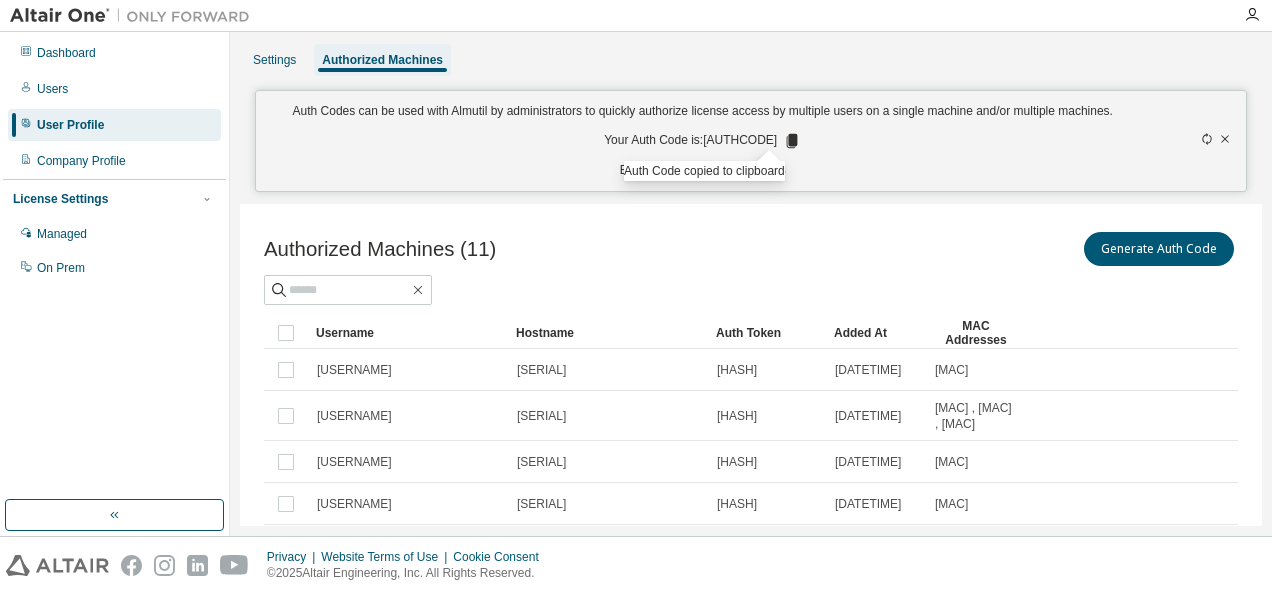 click 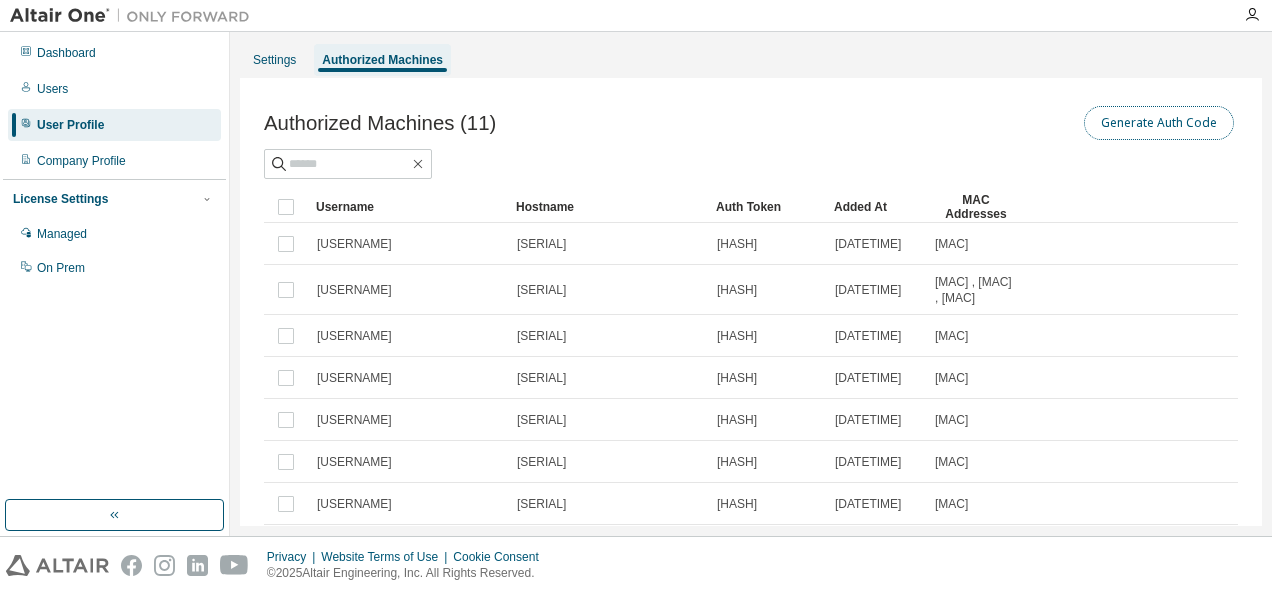 click on "Generate Auth Code" at bounding box center (1159, 123) 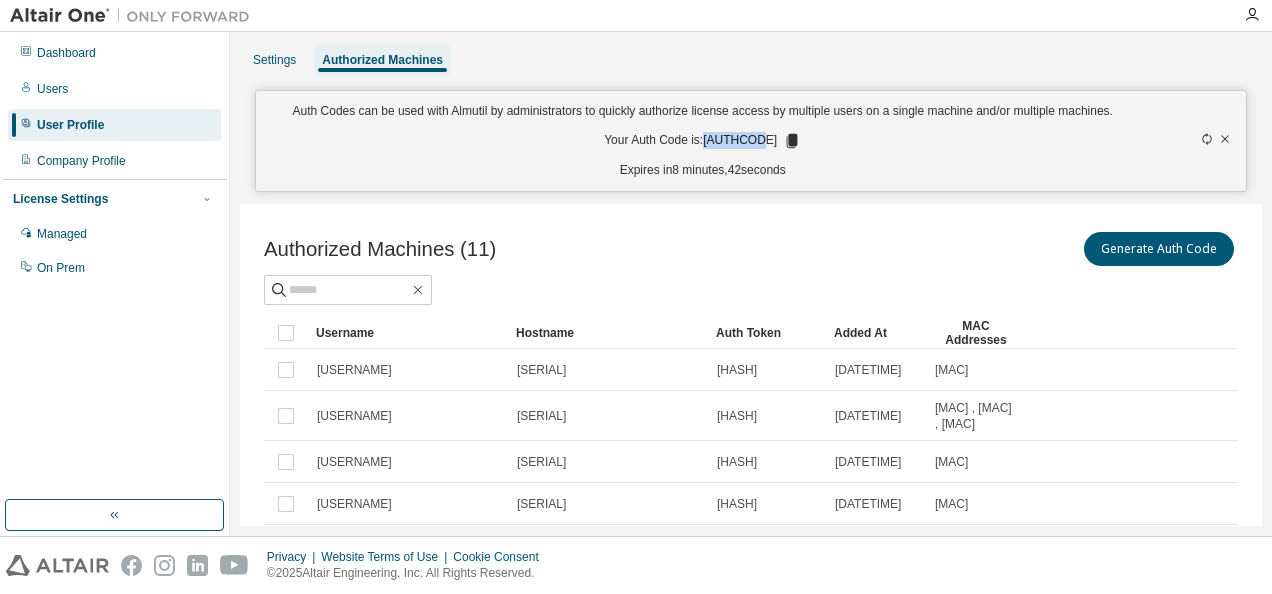 drag, startPoint x: 710, startPoint y: 136, endPoint x: 762, endPoint y: 136, distance: 52 